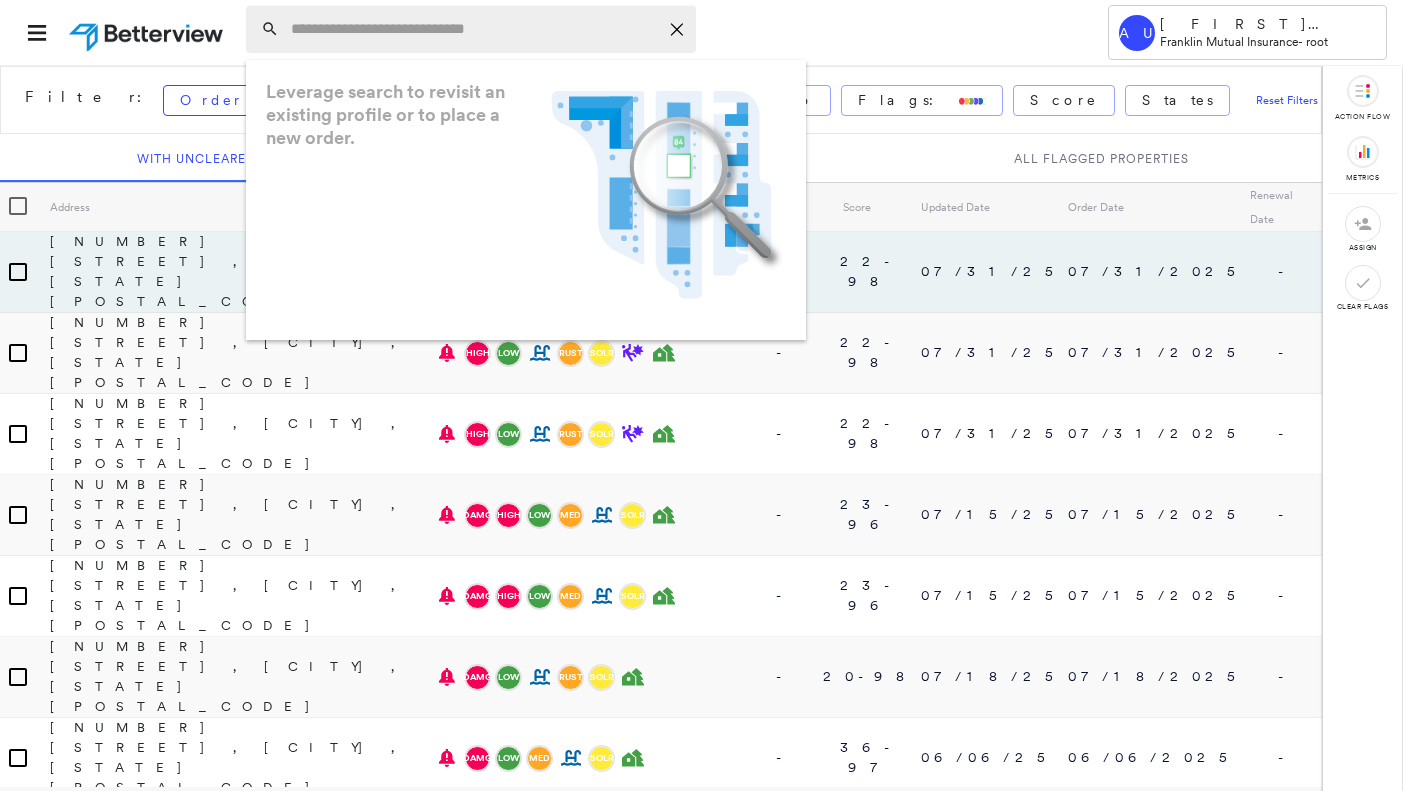 scroll, scrollTop: 0, scrollLeft: 0, axis: both 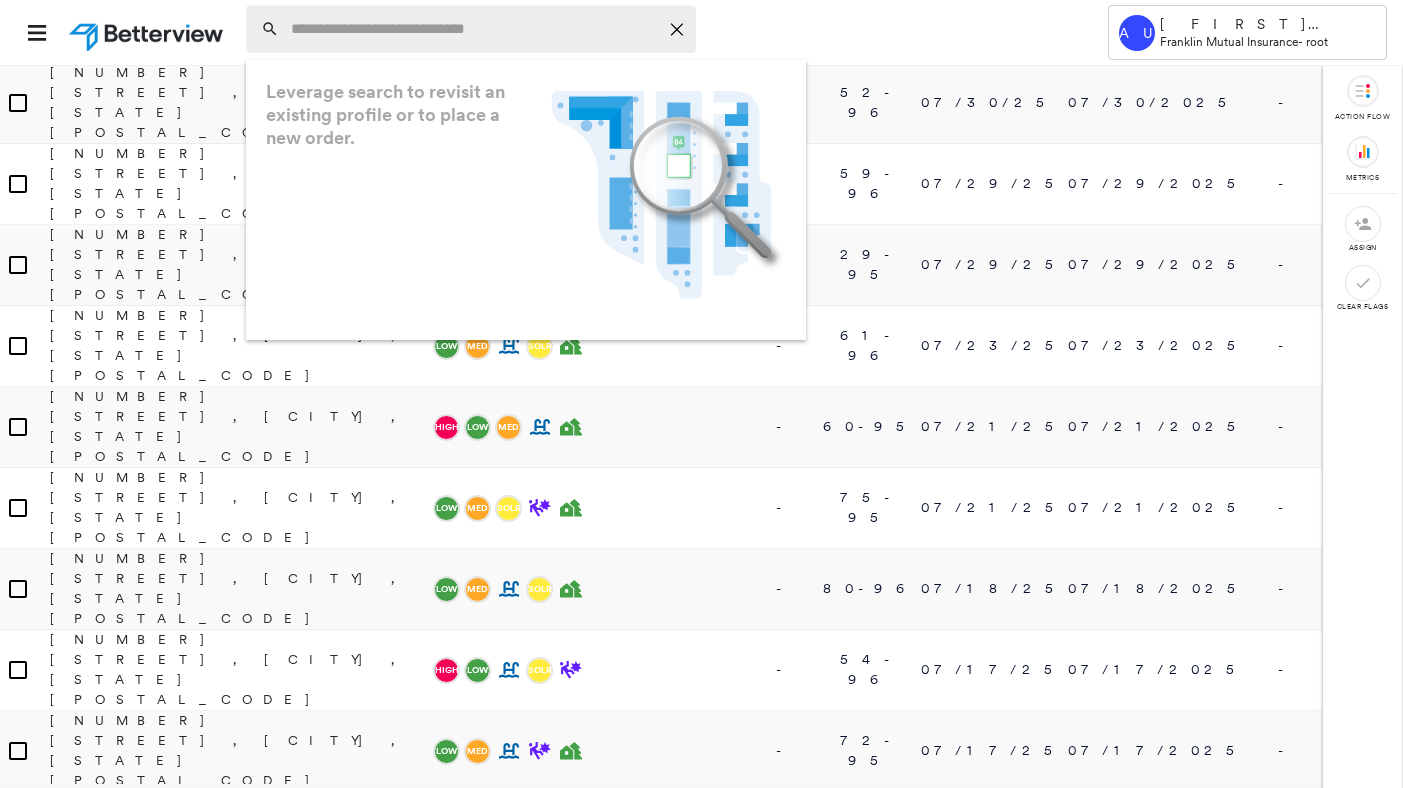 click at bounding box center [474, 29] 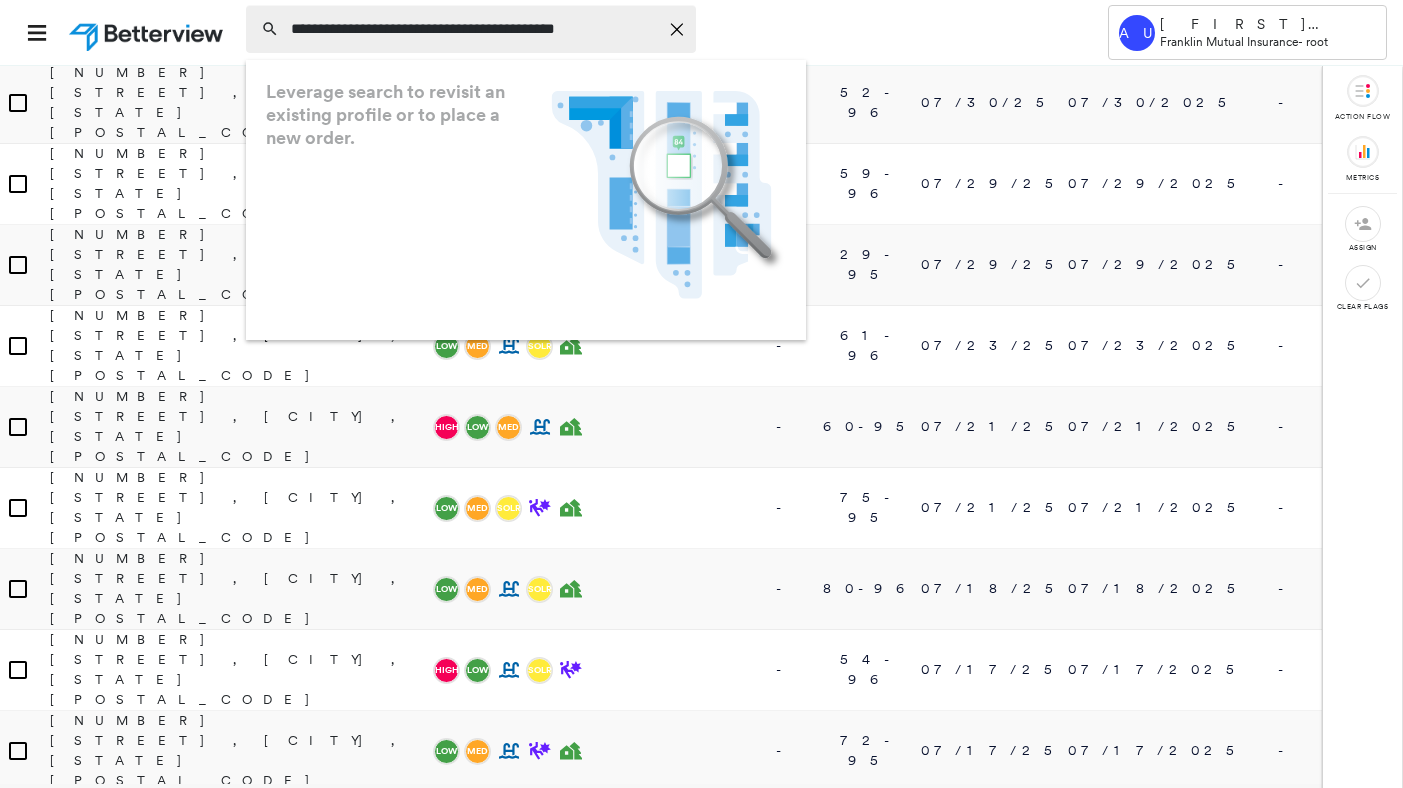 type on "**********" 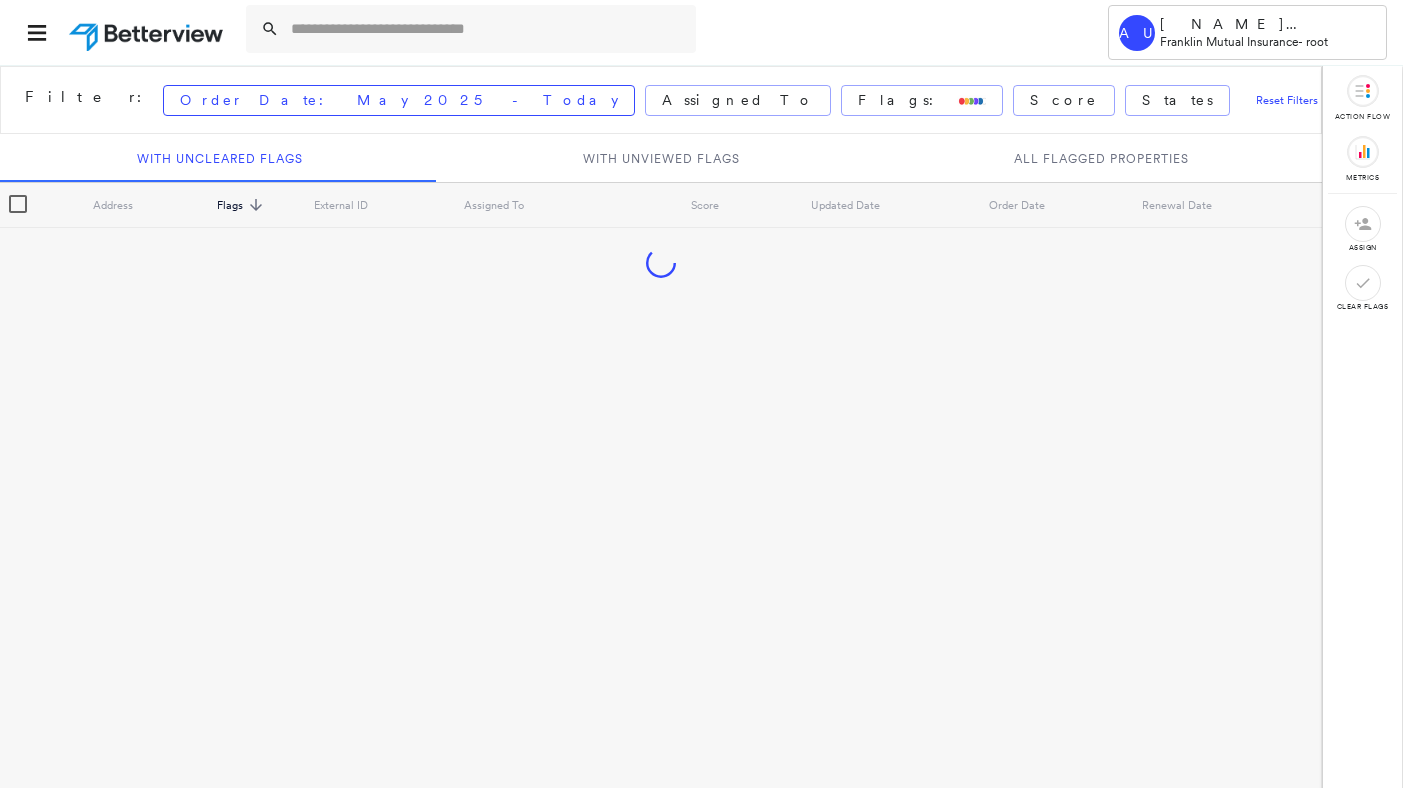 scroll, scrollTop: 0, scrollLeft: 0, axis: both 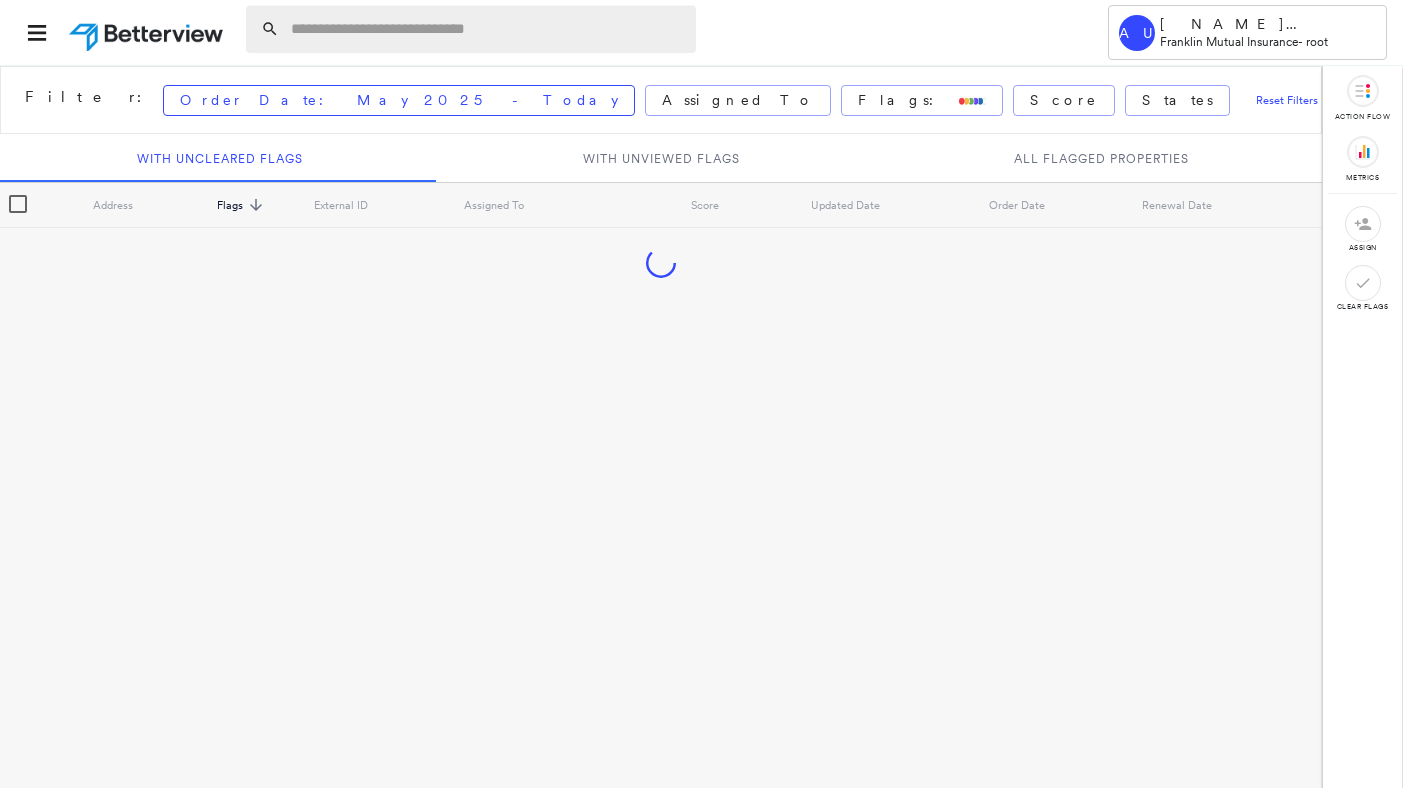 click at bounding box center (487, 29) 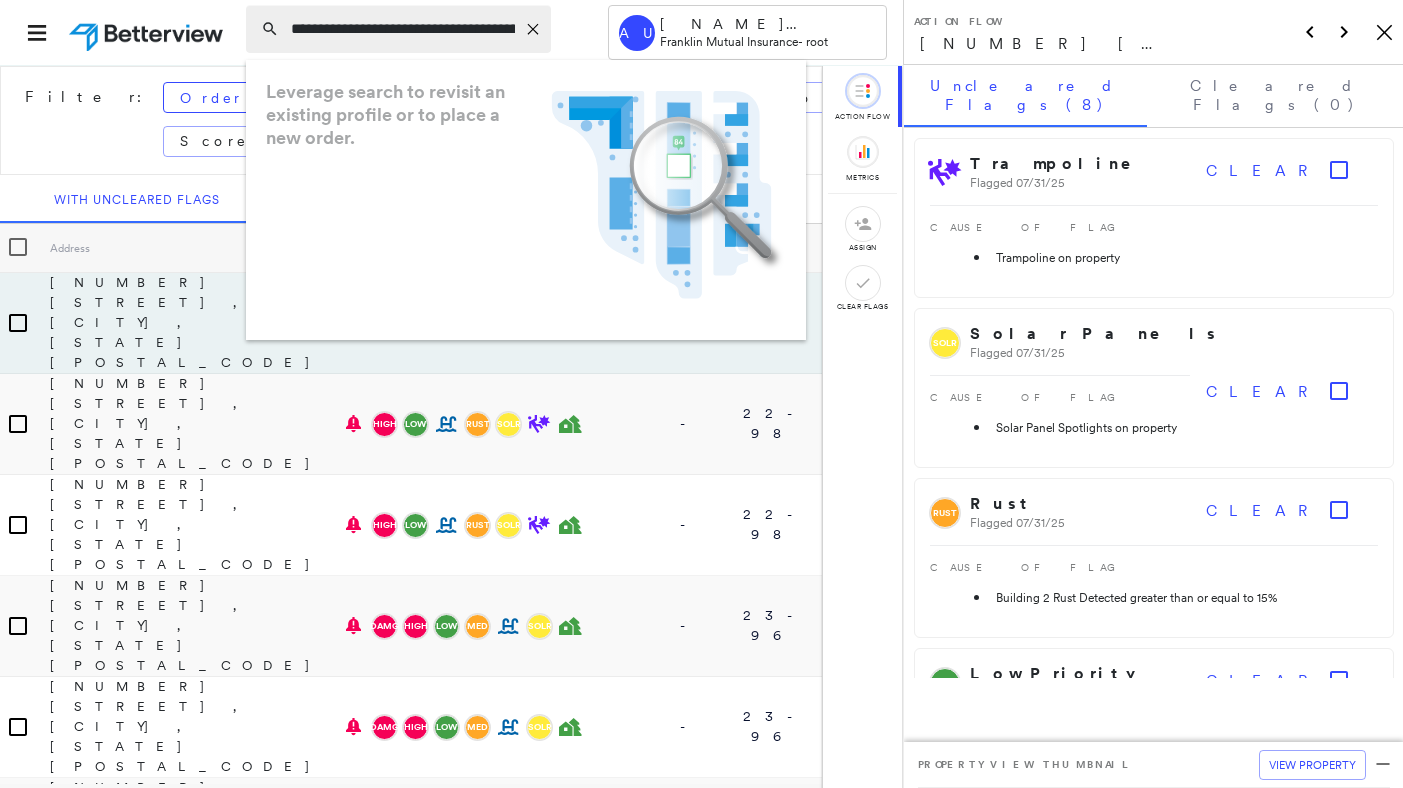 scroll, scrollTop: 0, scrollLeft: 79, axis: horizontal 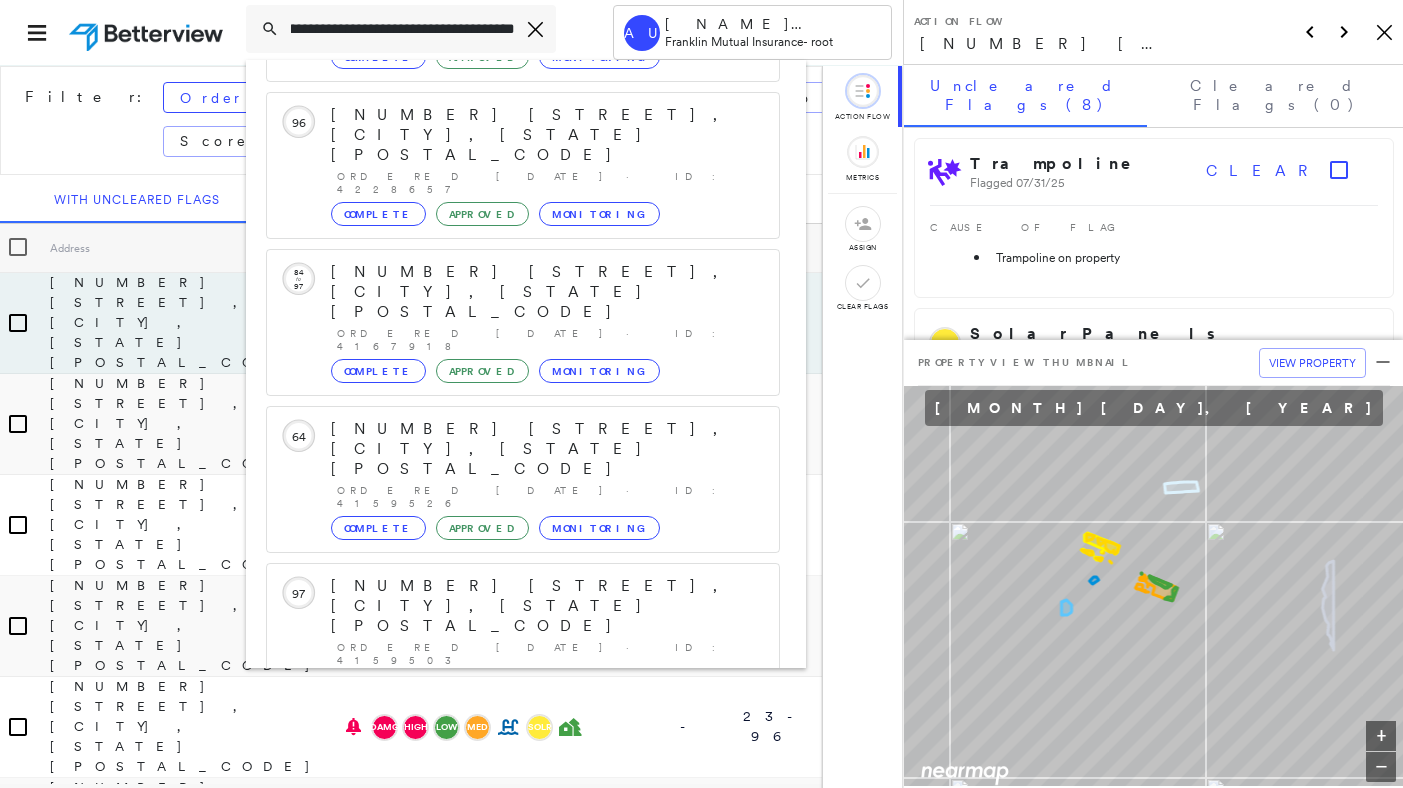 type on "**********" 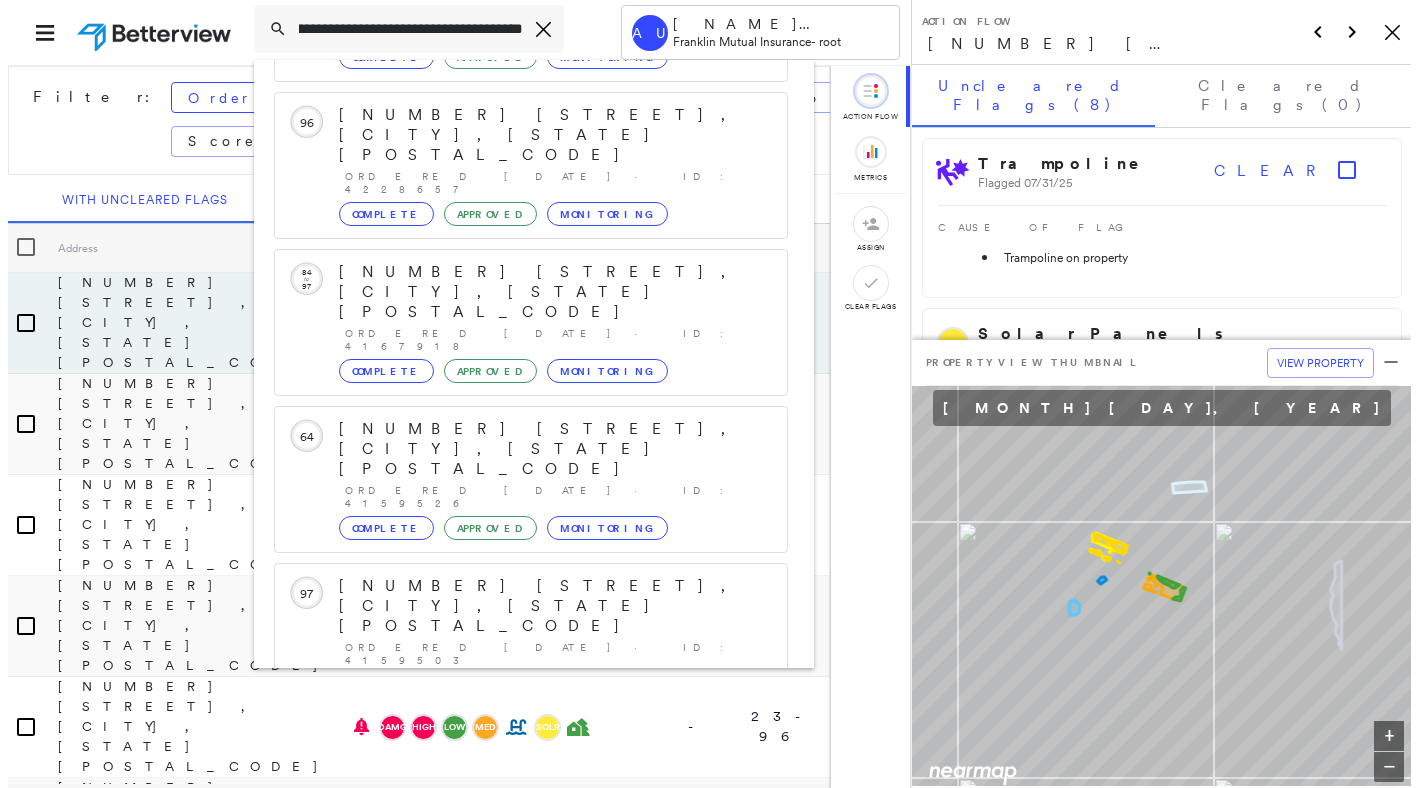 scroll, scrollTop: 0, scrollLeft: 0, axis: both 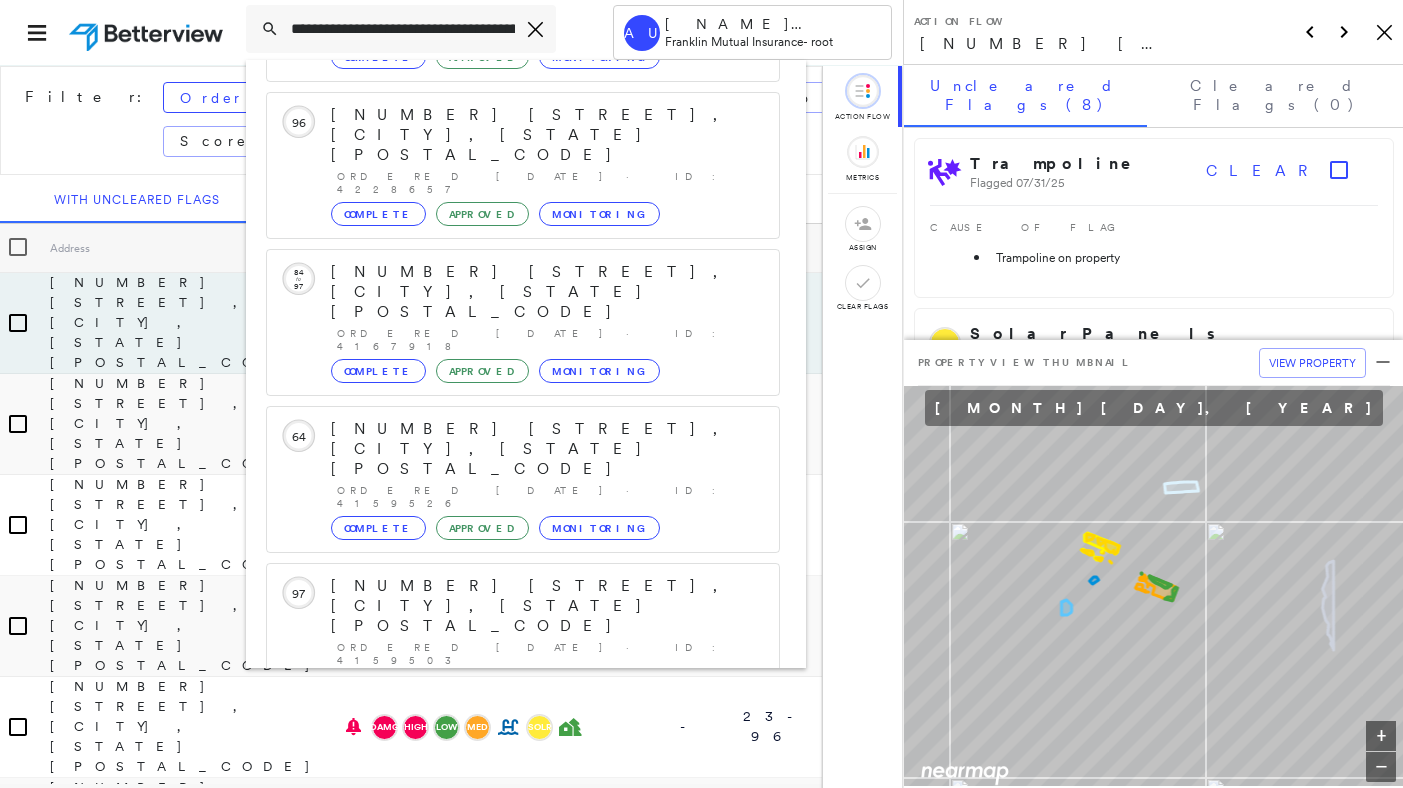click on "[NUMBER] [STREET], [CITY], [STATE] [POSTAL_CODE]" at bounding box center (501, 898) 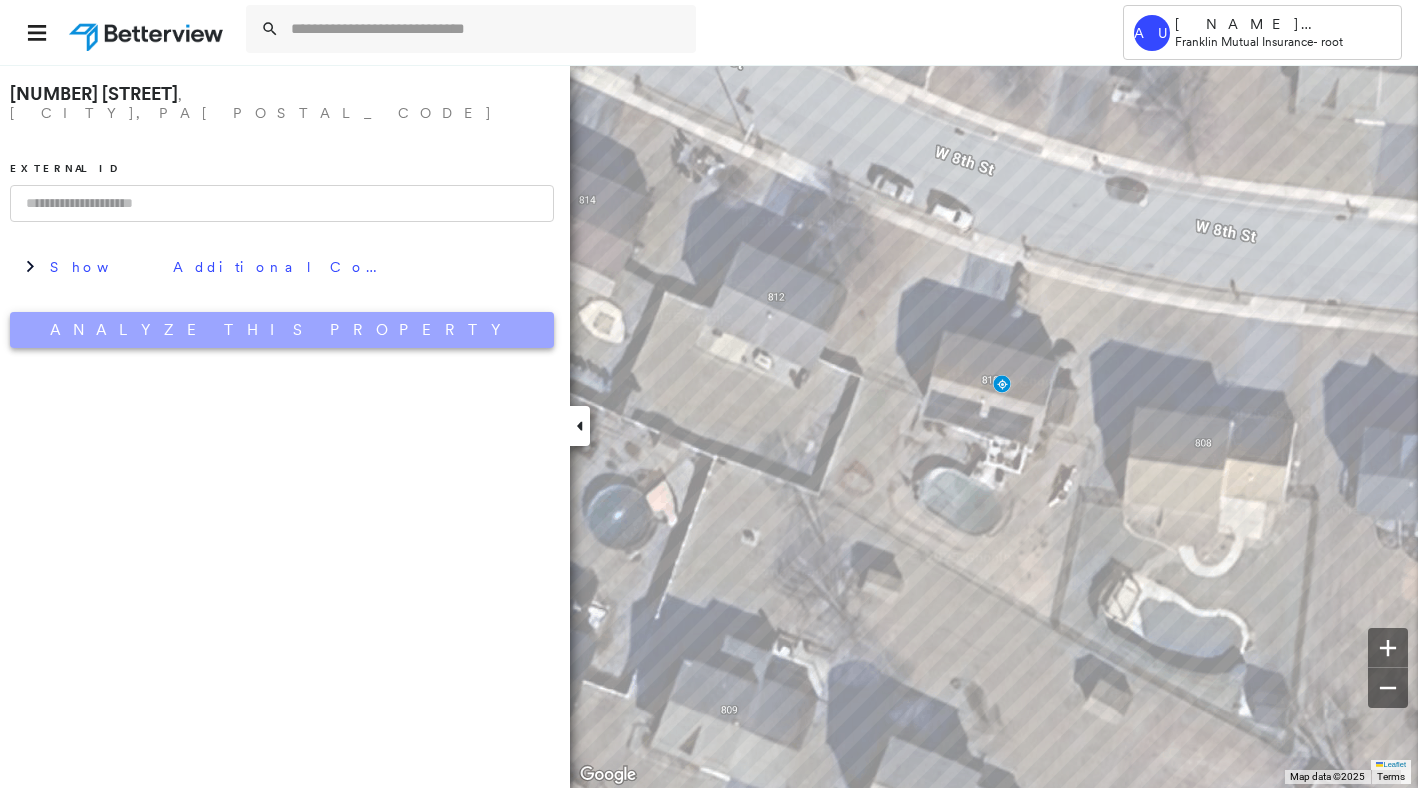 click on "Analyze This Property" at bounding box center [282, 330] 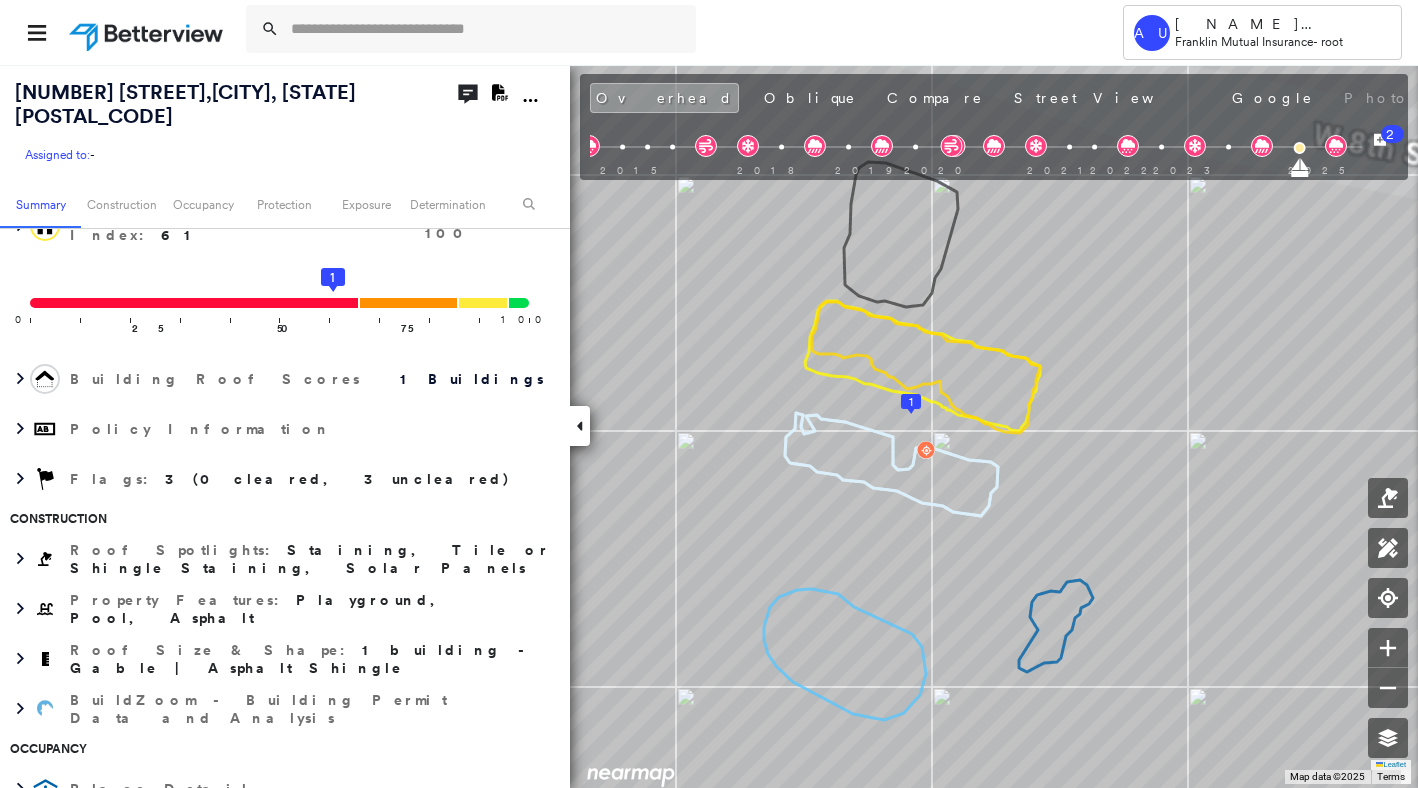 scroll, scrollTop: 300, scrollLeft: 0, axis: vertical 